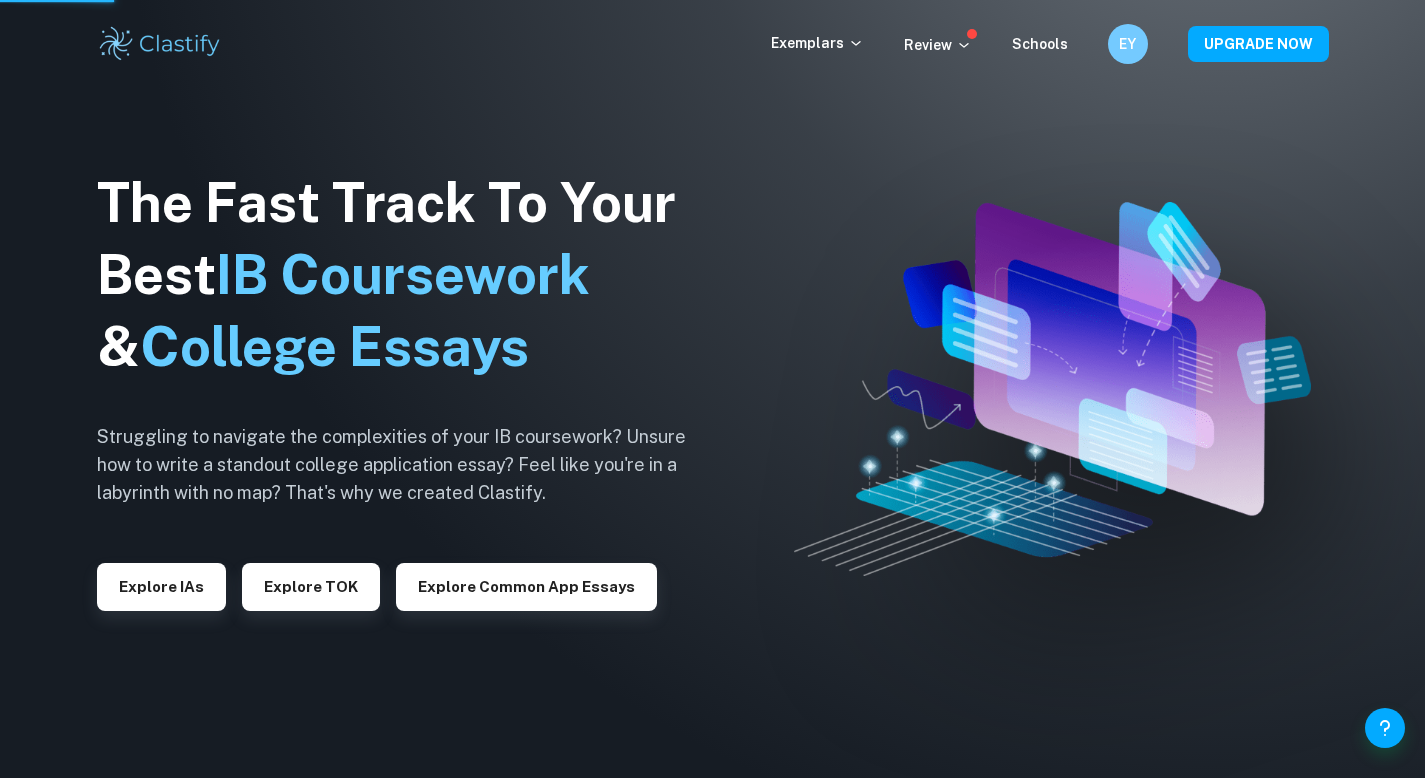 scroll, scrollTop: 0, scrollLeft: 0, axis: both 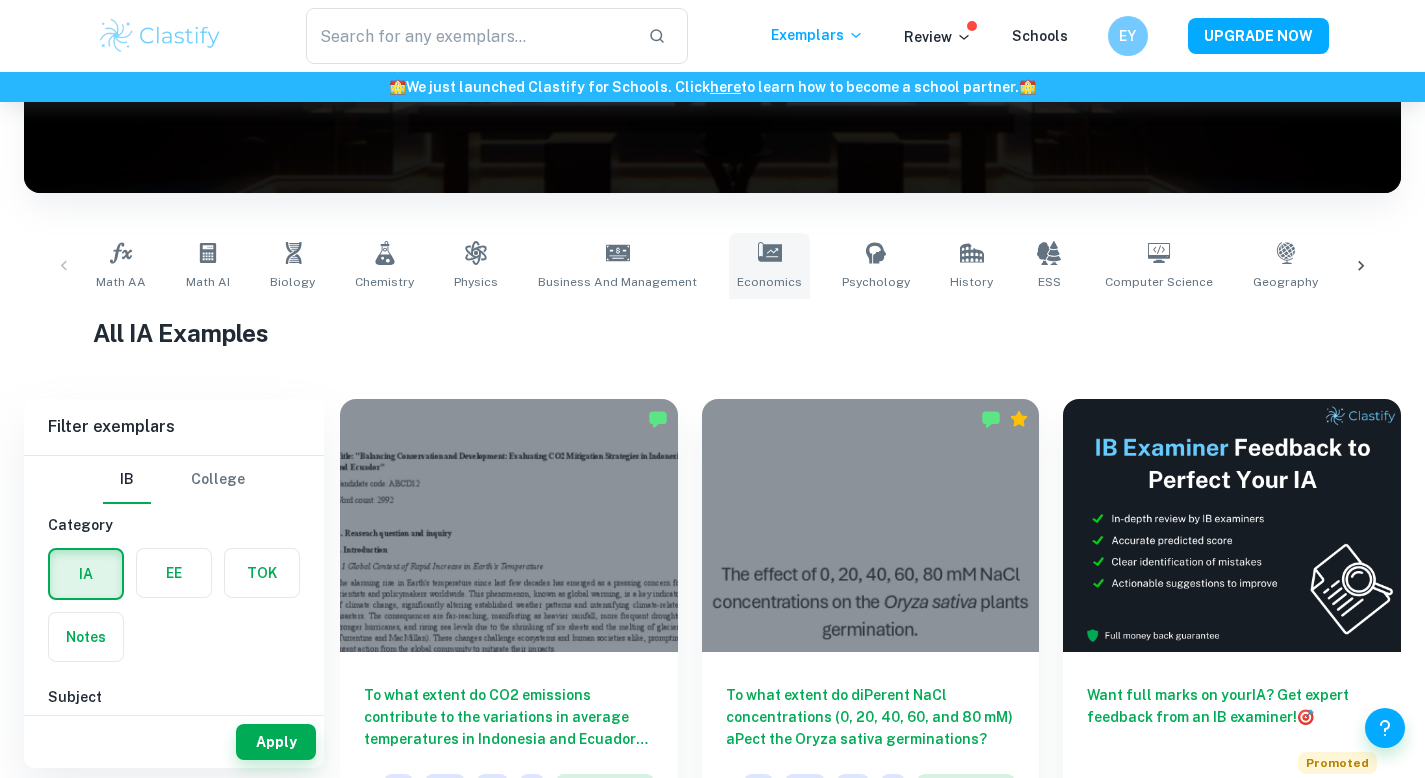 click on "Economics" at bounding box center (769, 266) 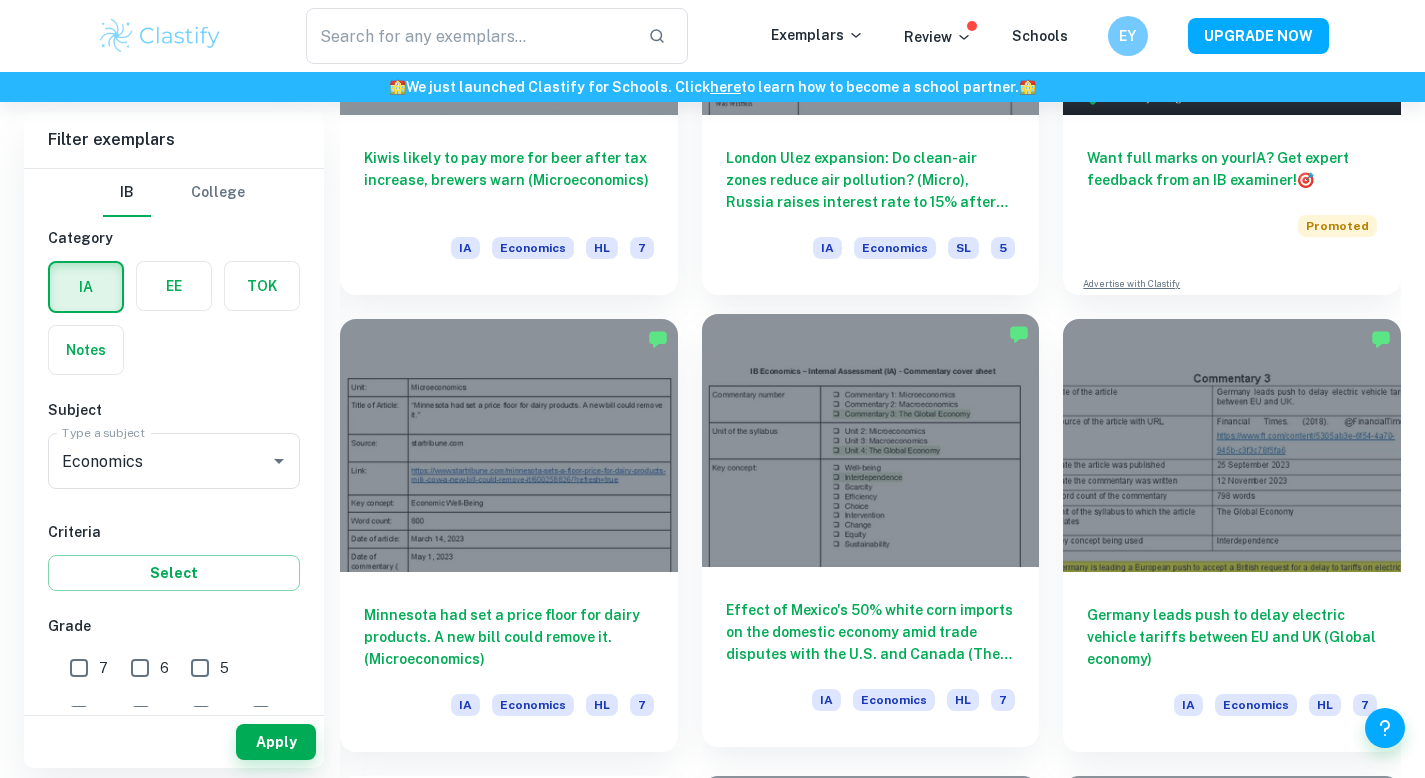 scroll, scrollTop: 819, scrollLeft: 0, axis: vertical 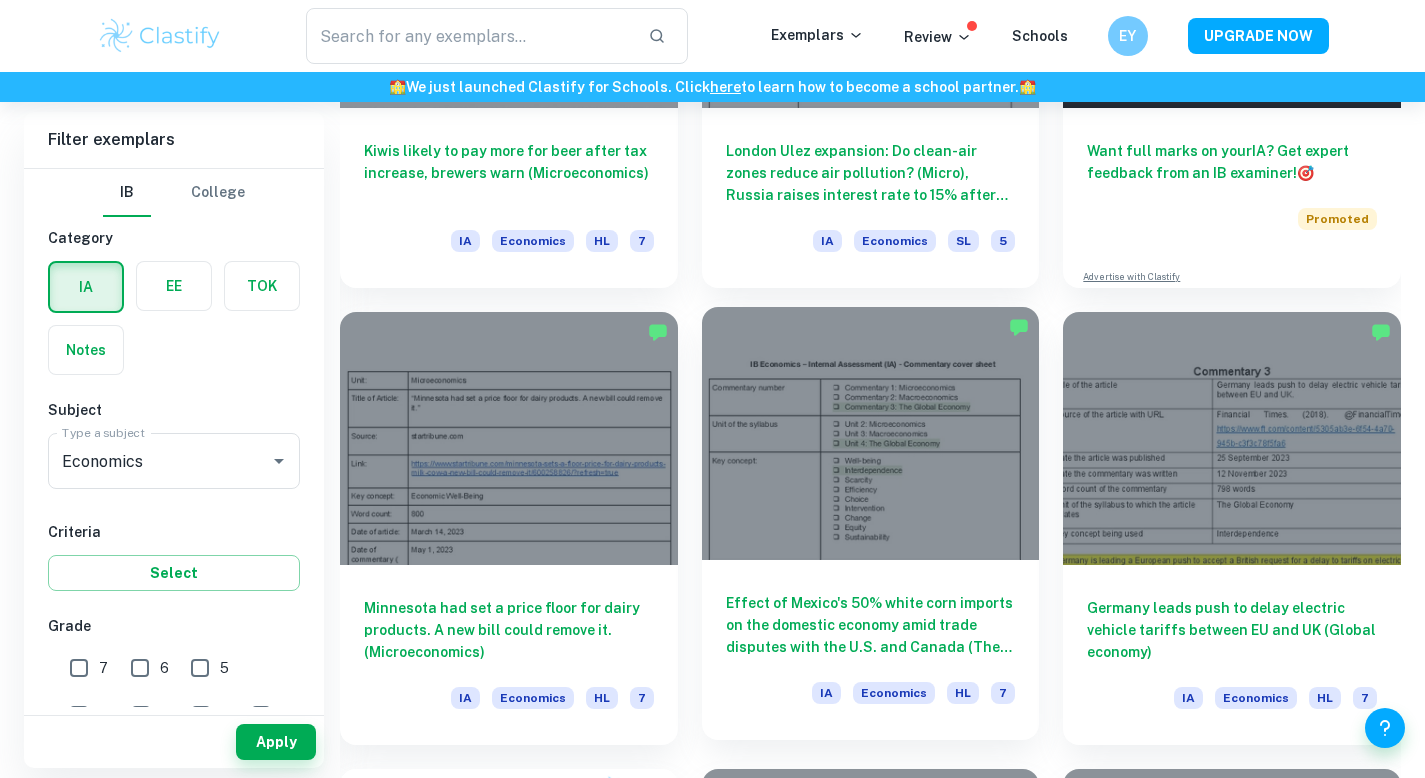 click at bounding box center [871, 433] 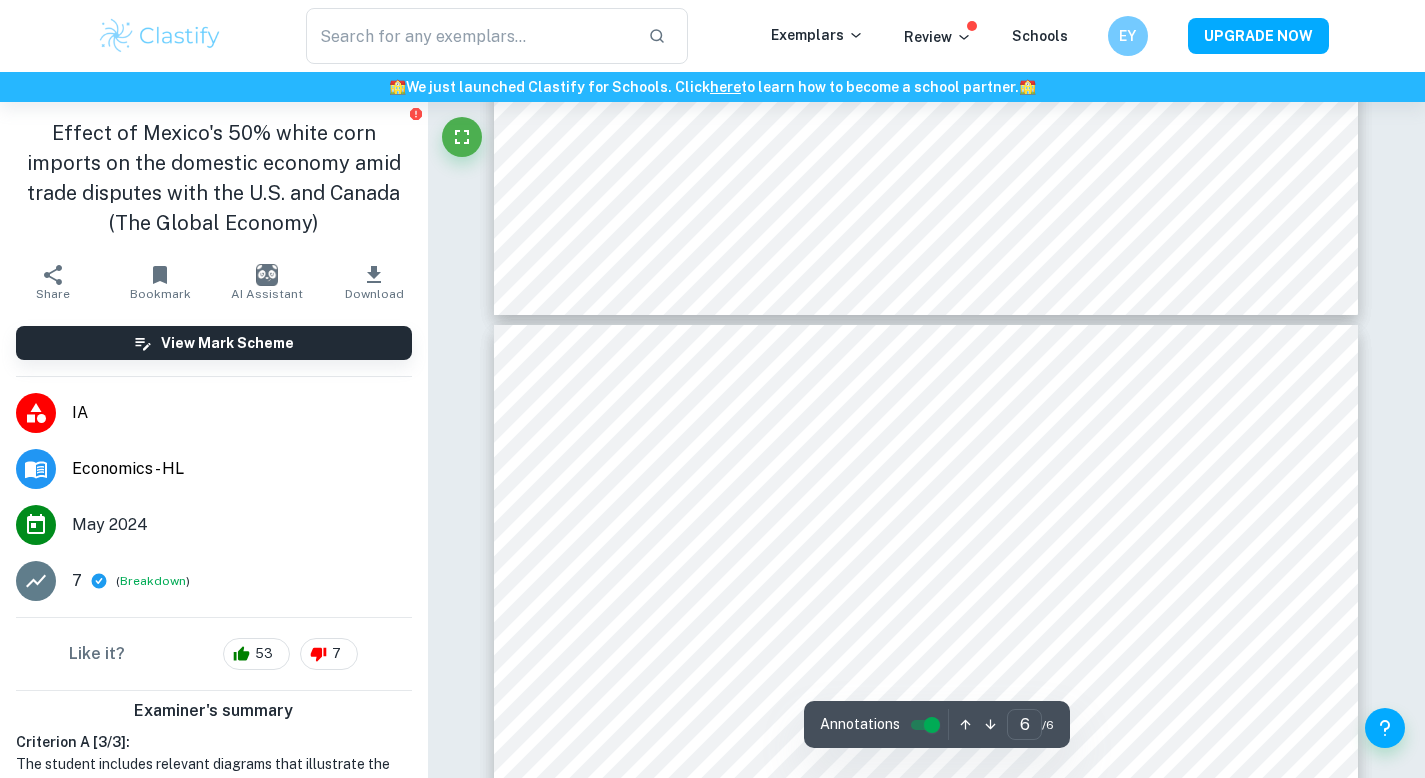 scroll, scrollTop: 5903, scrollLeft: 0, axis: vertical 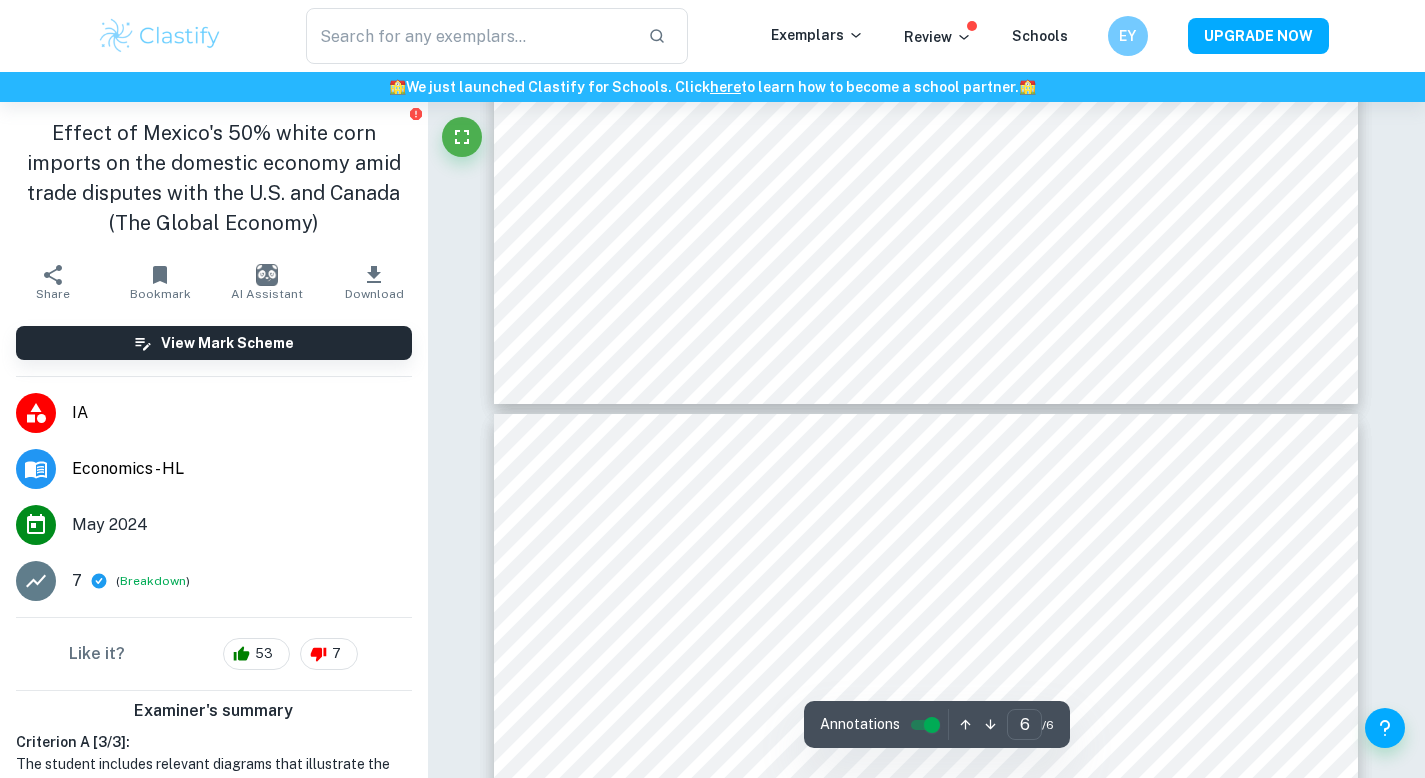 type on "5" 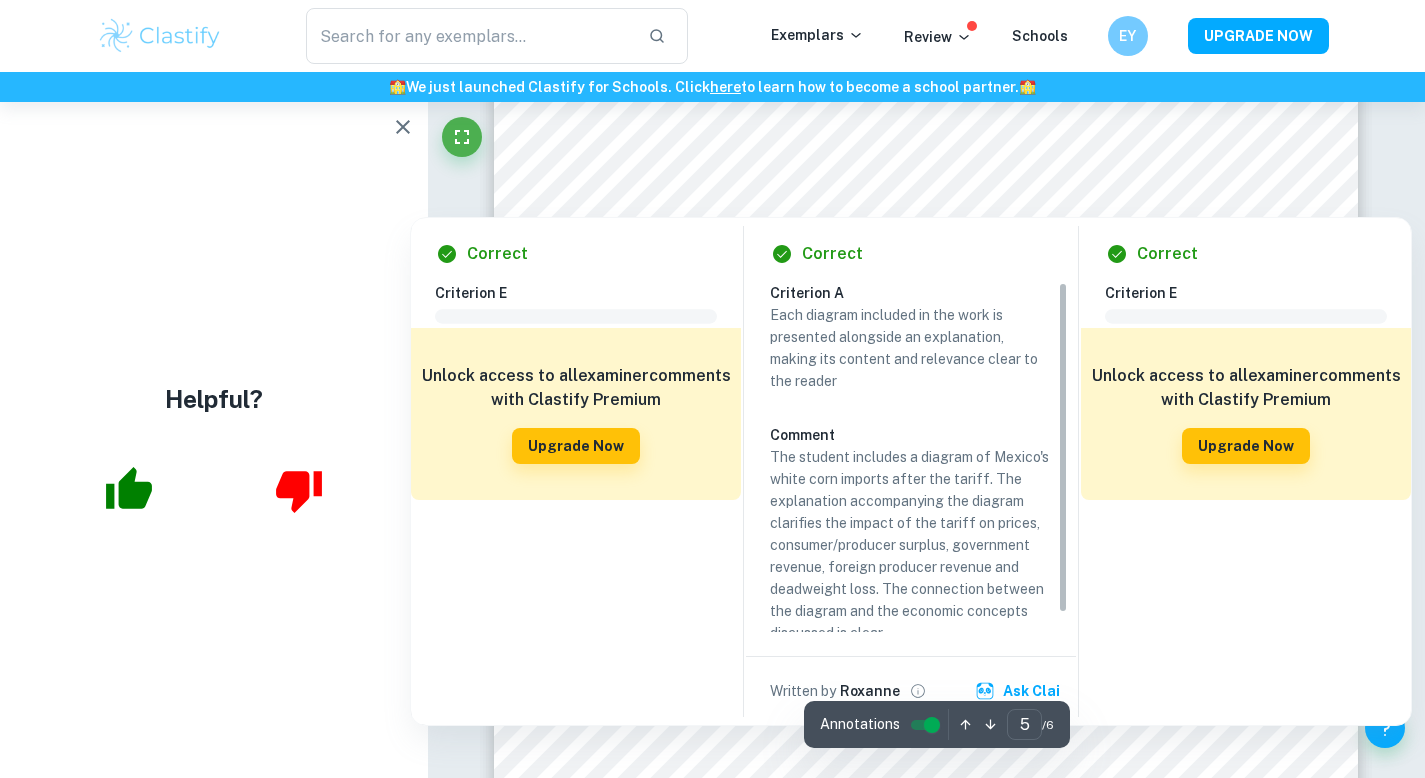 scroll, scrollTop: 4890, scrollLeft: 0, axis: vertical 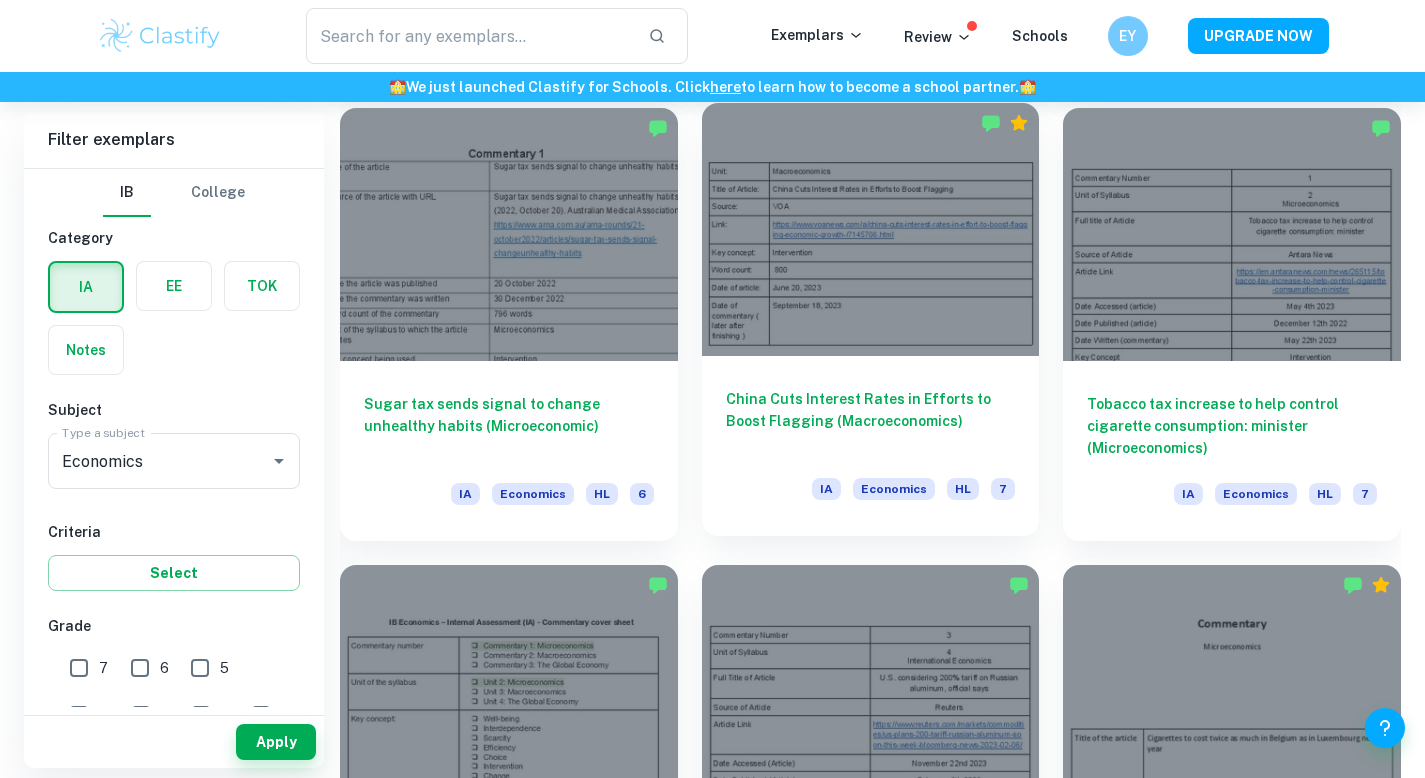 click on "China Cuts Interest Rates in Efforts to Boost Flagging (Macroeconomics) IA Economics HL 7" at bounding box center [871, 446] 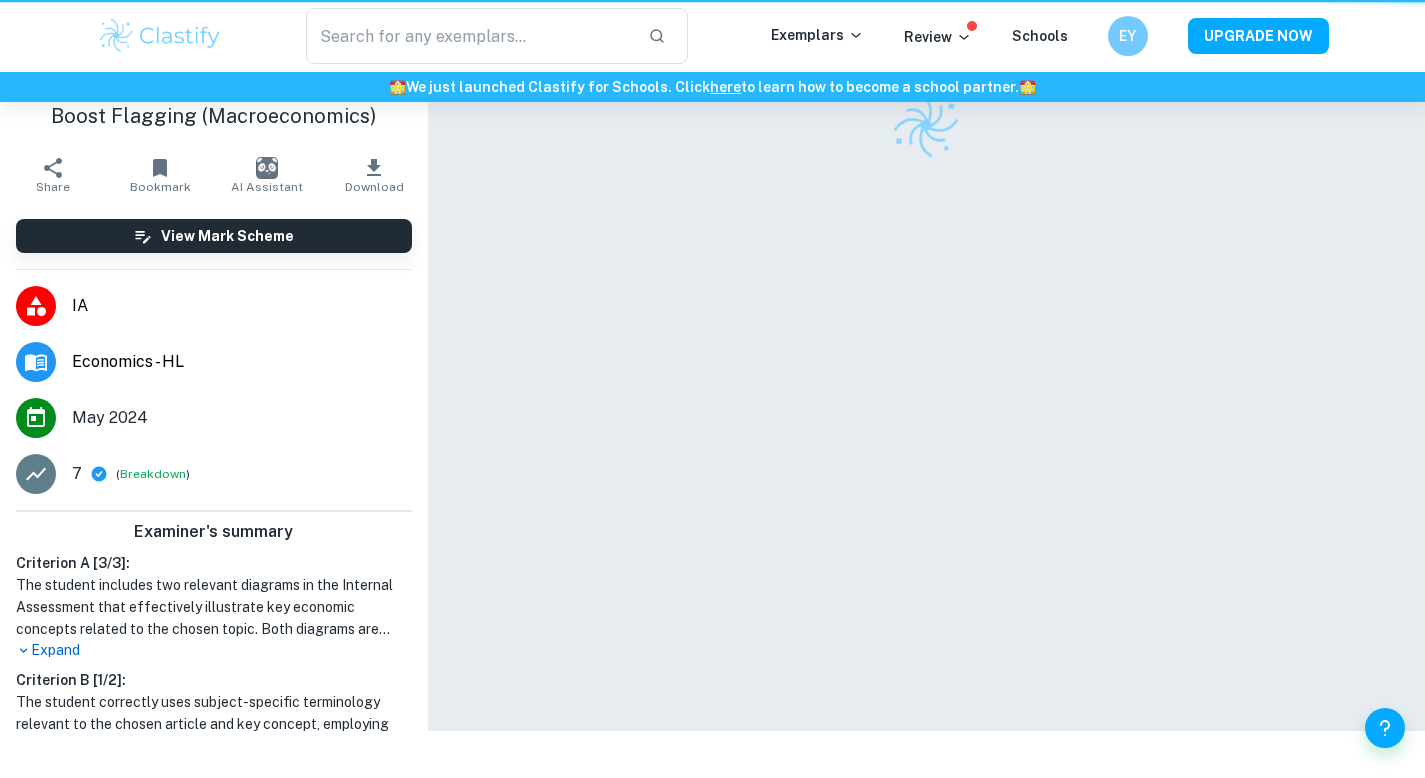 scroll, scrollTop: 0, scrollLeft: 0, axis: both 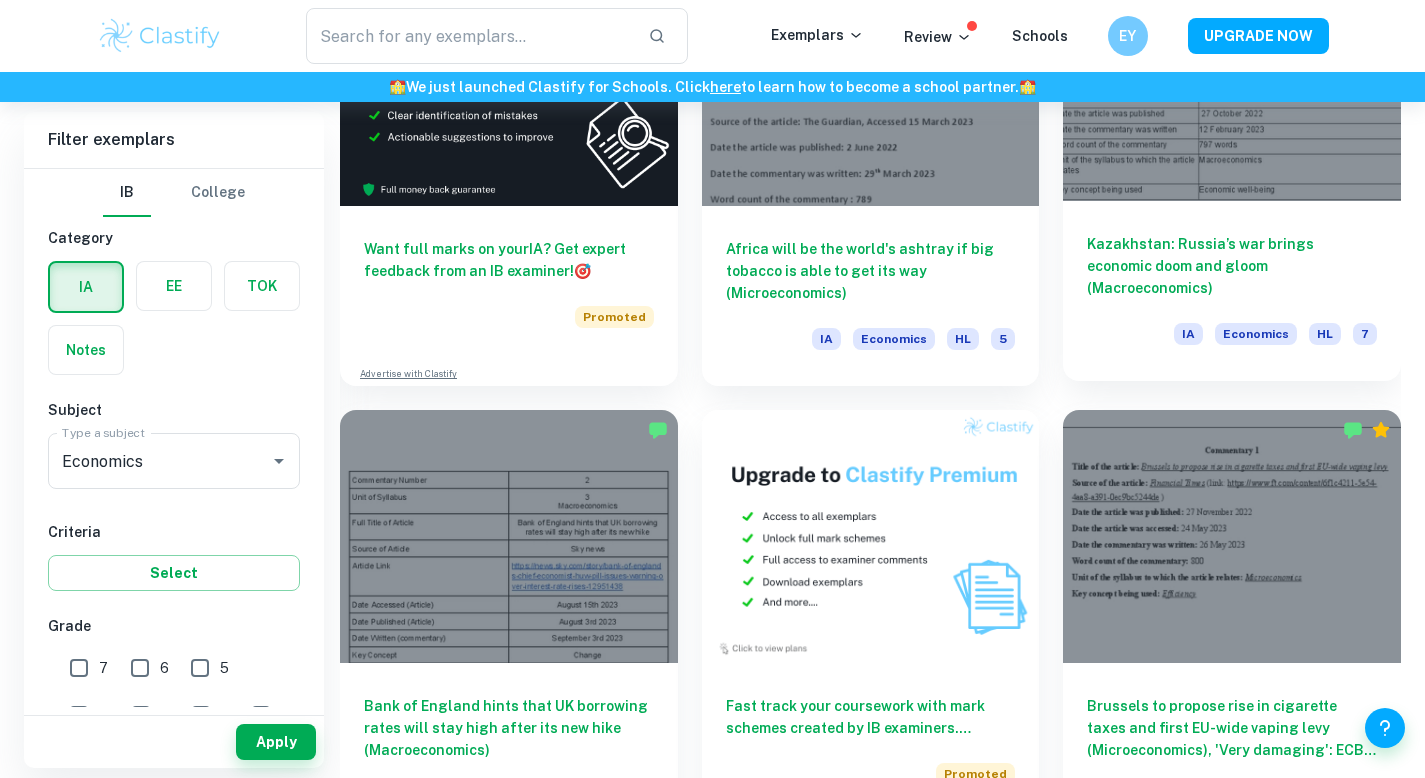 click on "Kazakhstan: Russia’s war brings economic doom and gloom (Macroeconomics) IA Economics HL 7" at bounding box center [1232, 291] 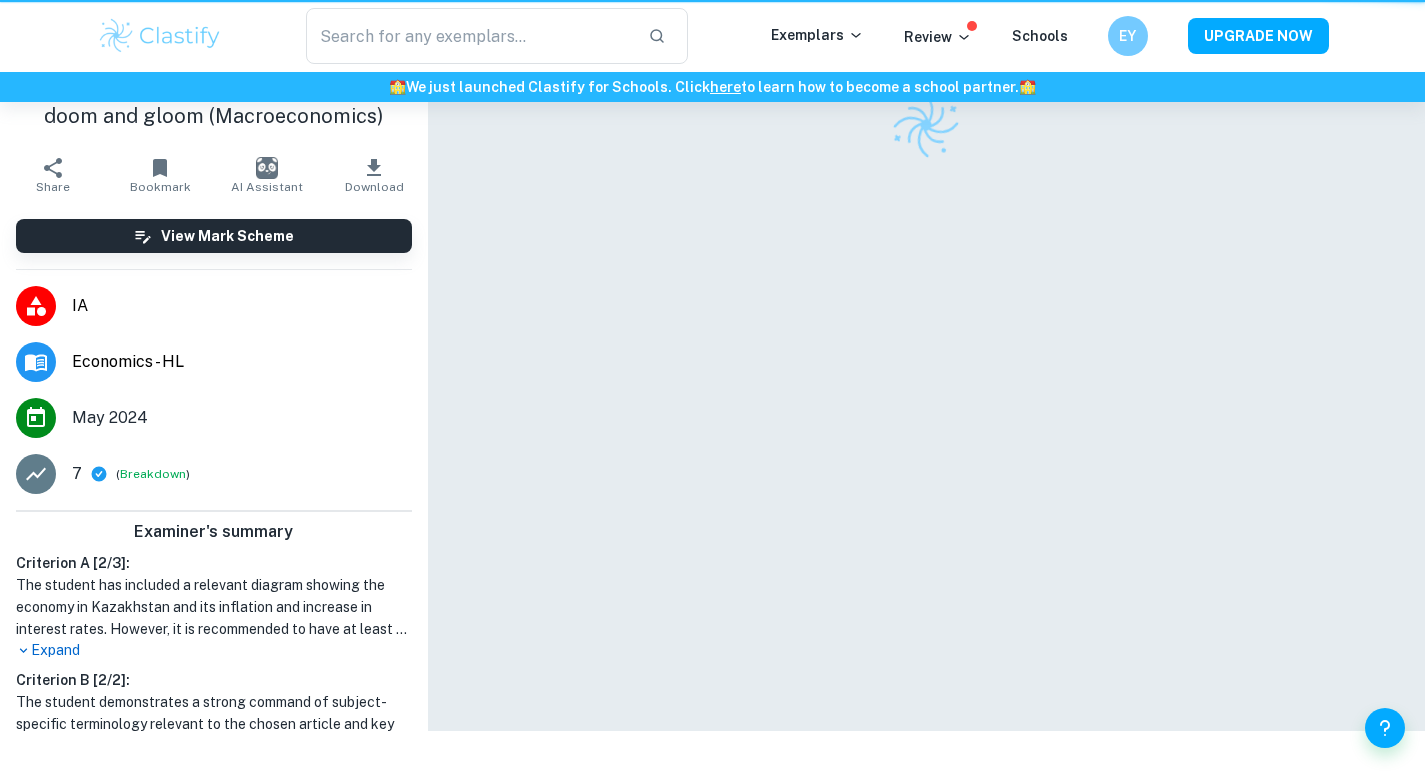 scroll, scrollTop: 0, scrollLeft: 0, axis: both 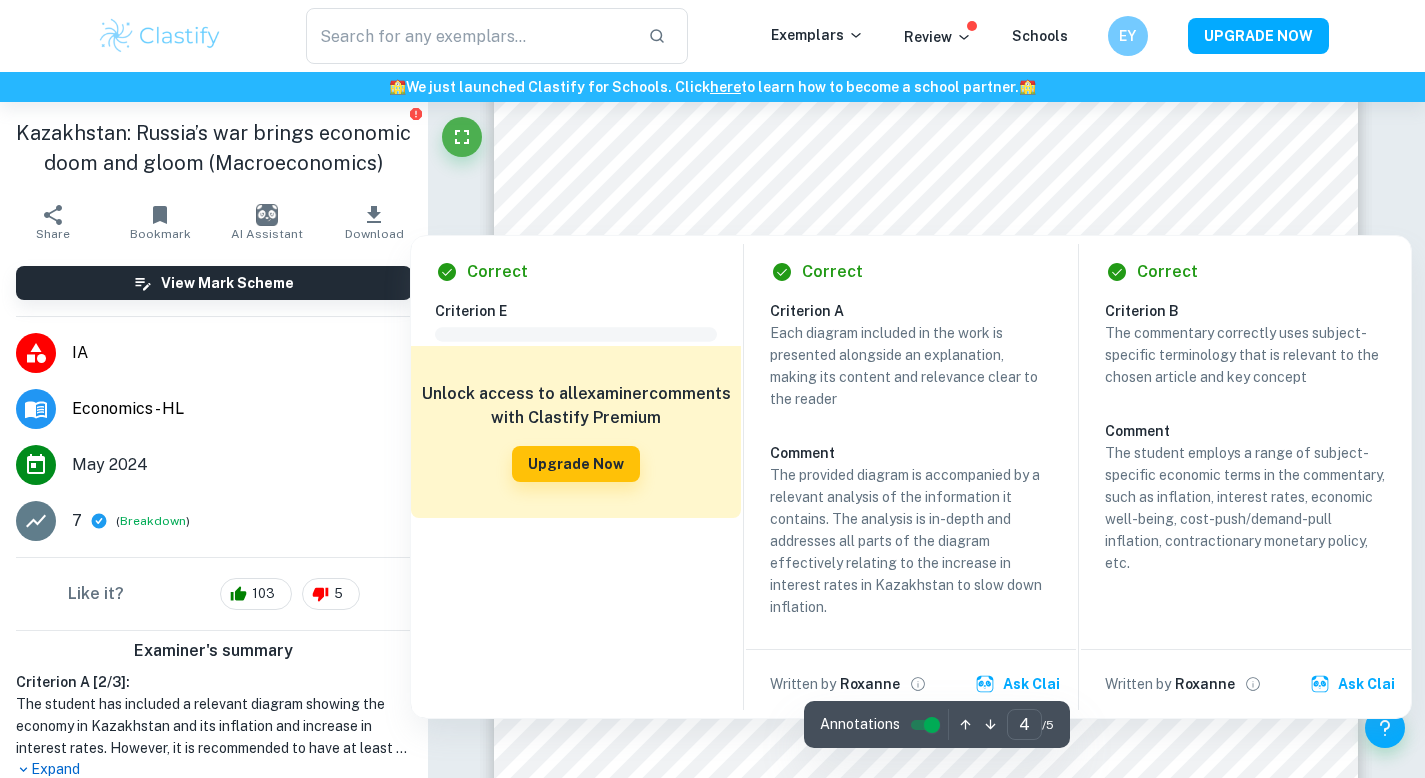 type on "5" 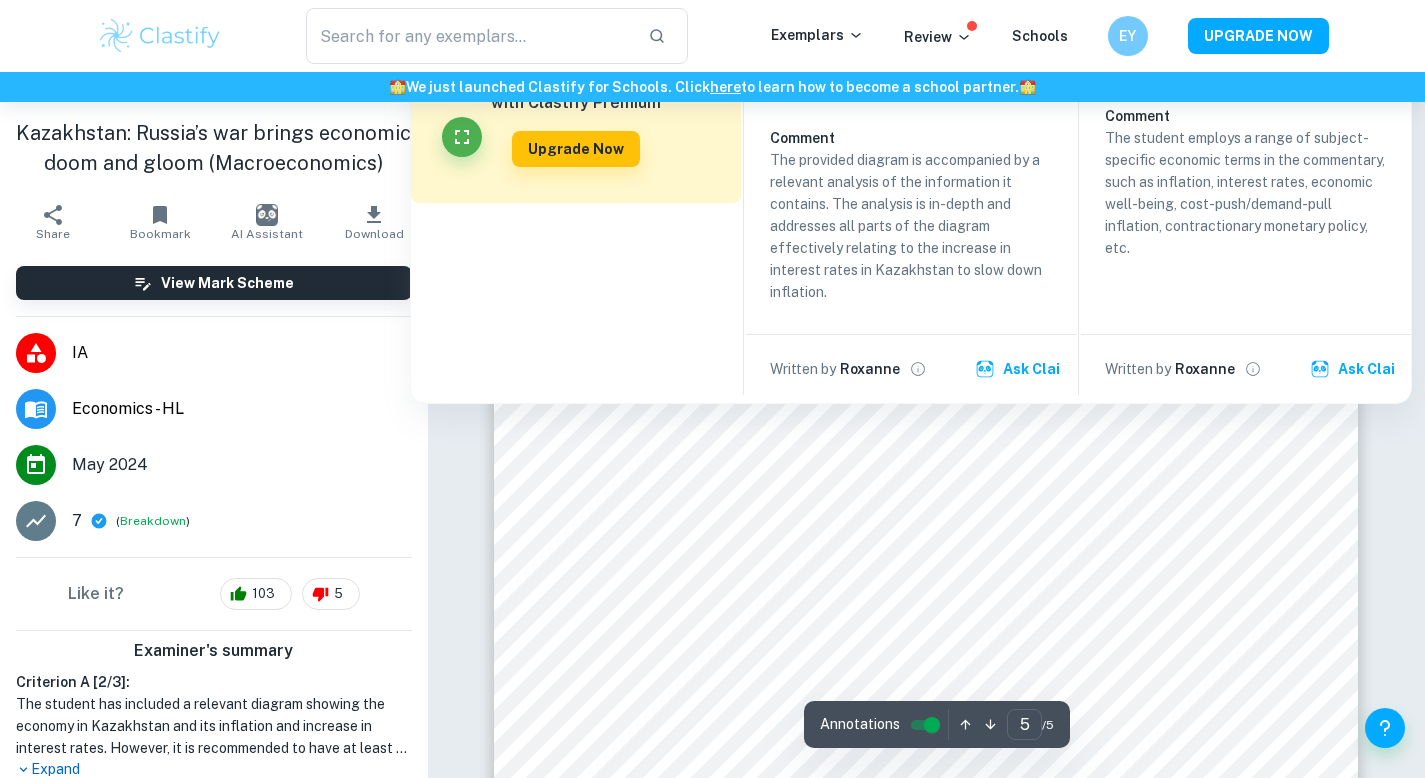 scroll, scrollTop: 4872, scrollLeft: 0, axis: vertical 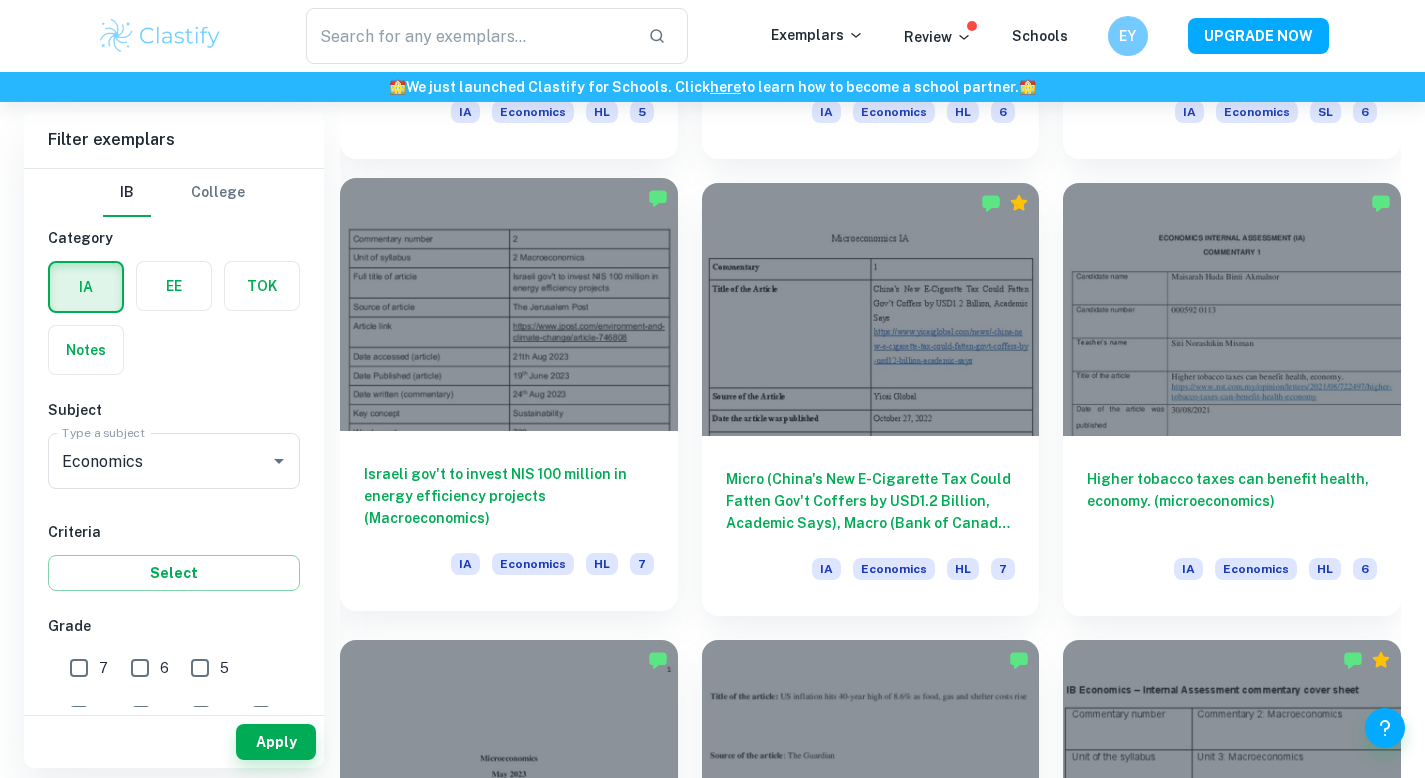 click on "Israeli gov't to invest NIS 100 million in
energy efficiency projects (Macroeconomics)" at bounding box center [509, 496] 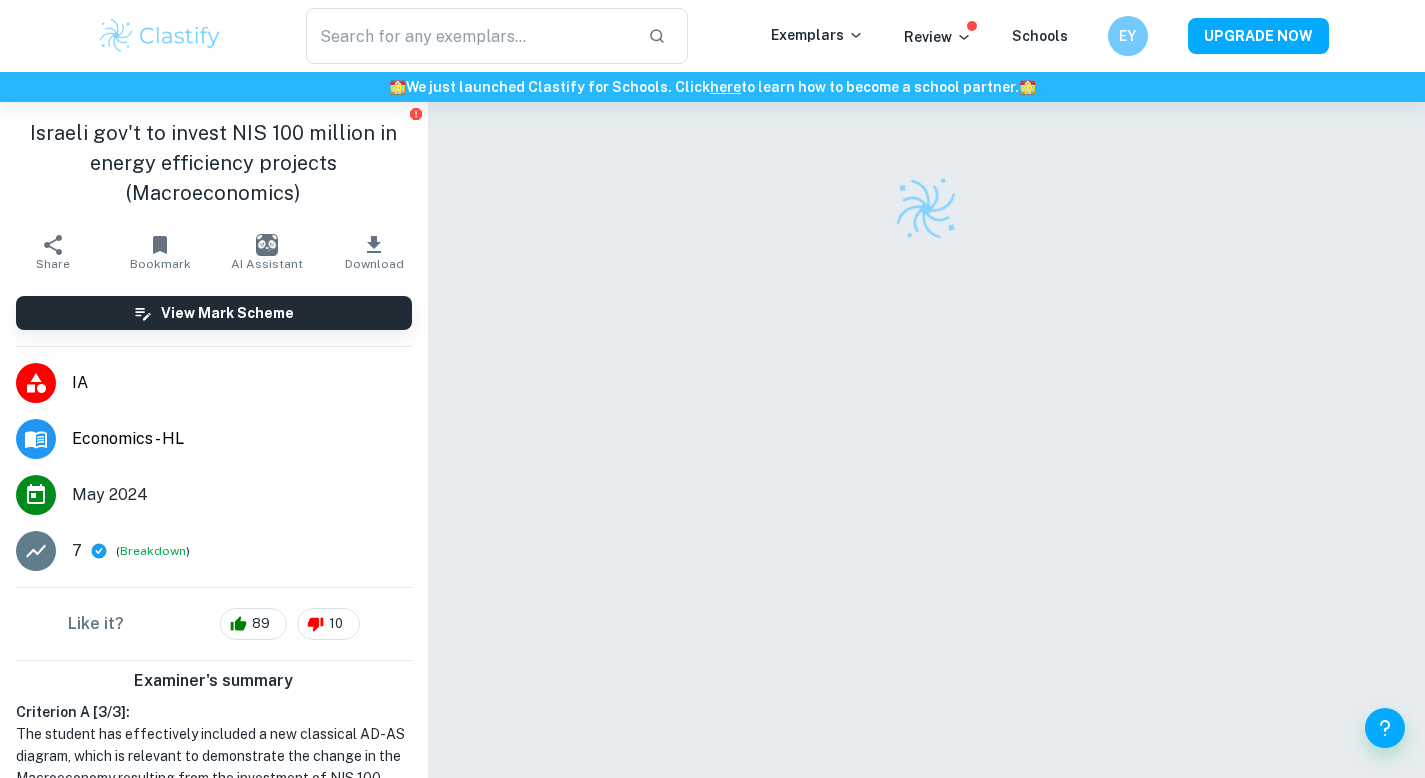 scroll, scrollTop: 102, scrollLeft: 0, axis: vertical 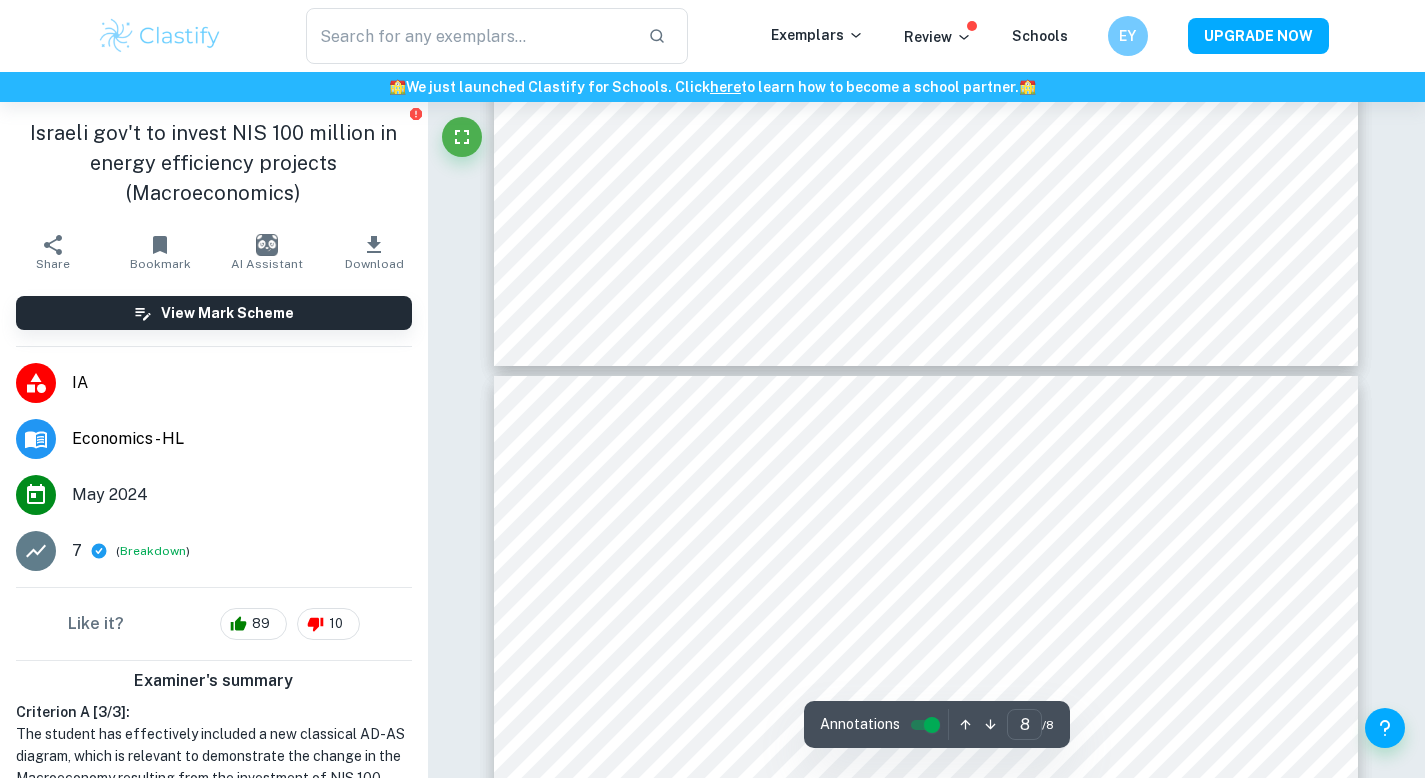 type on "7" 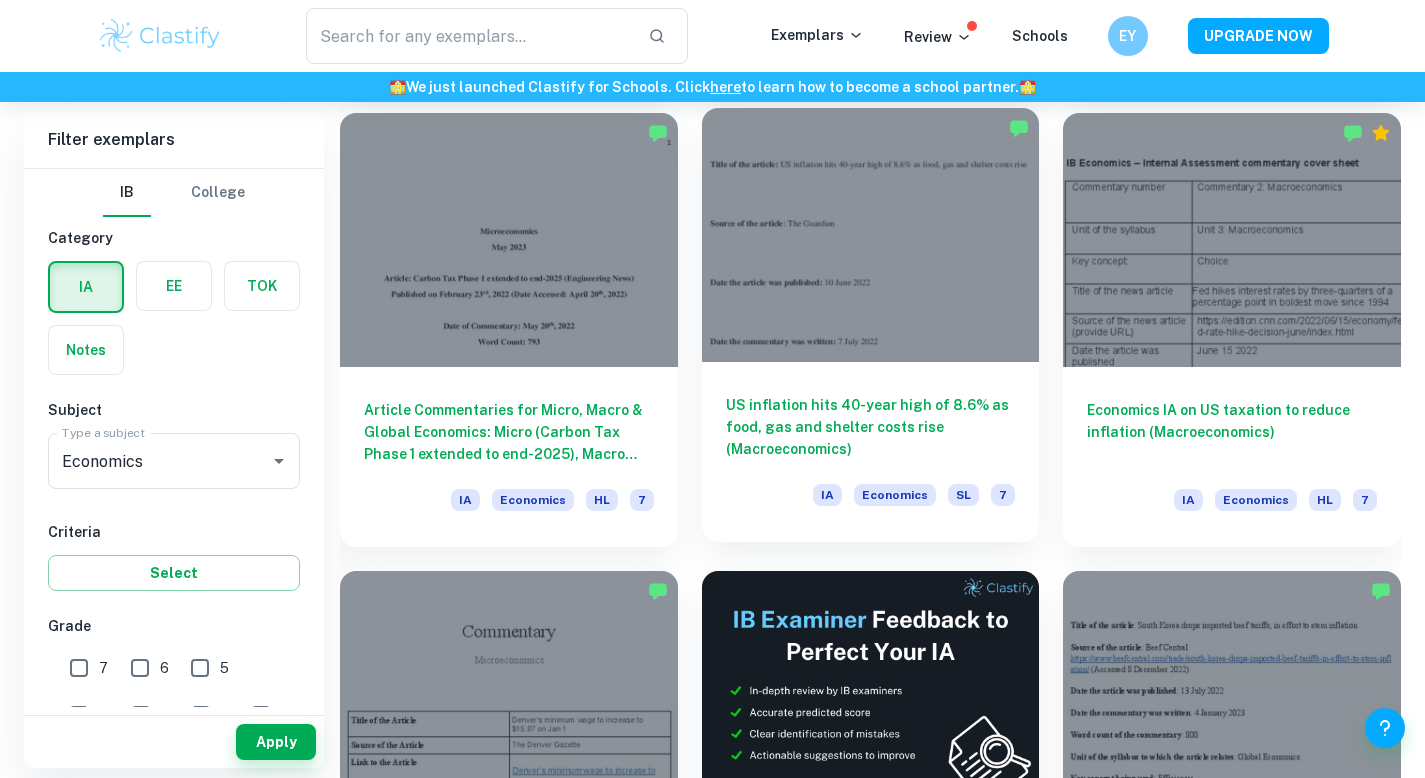 scroll, scrollTop: 5135, scrollLeft: 0, axis: vertical 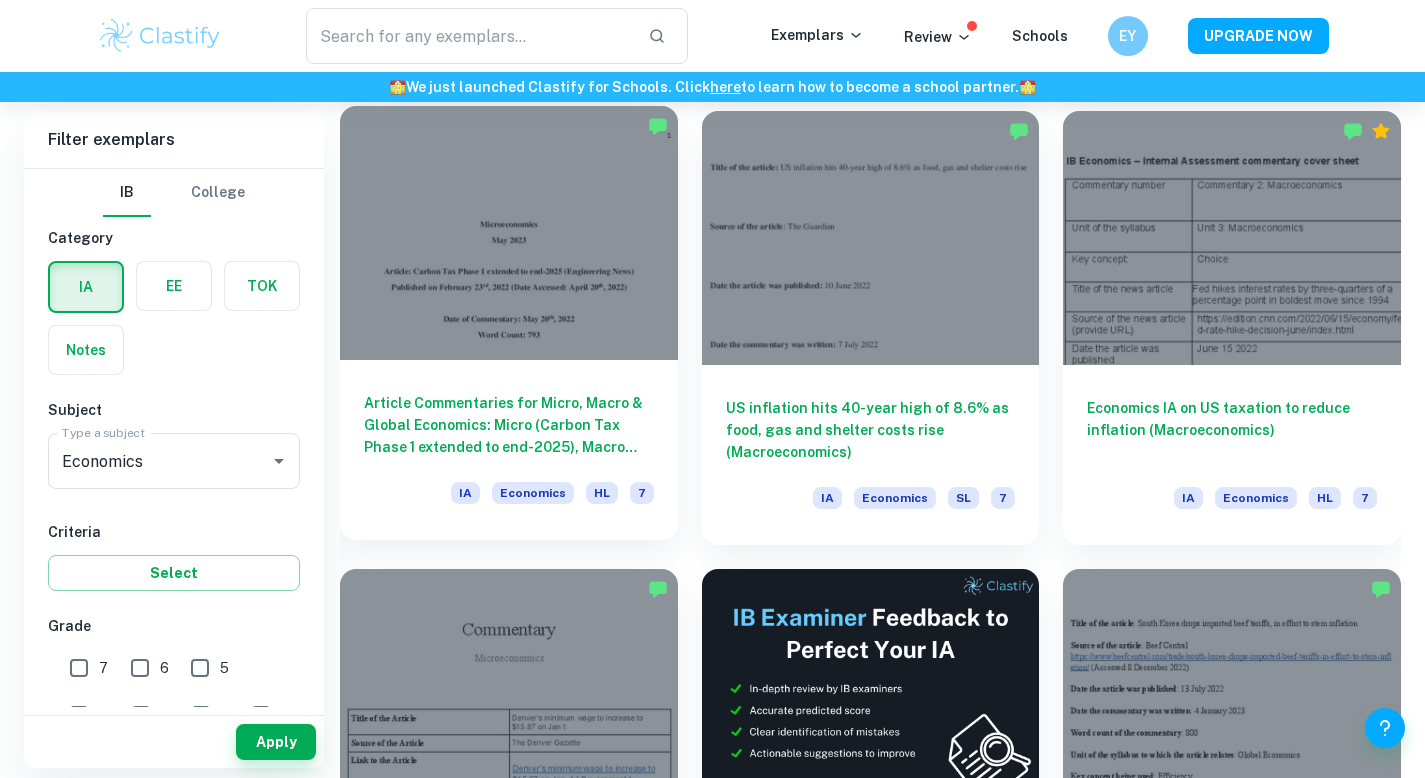 click on "Economics" at bounding box center [533, 493] 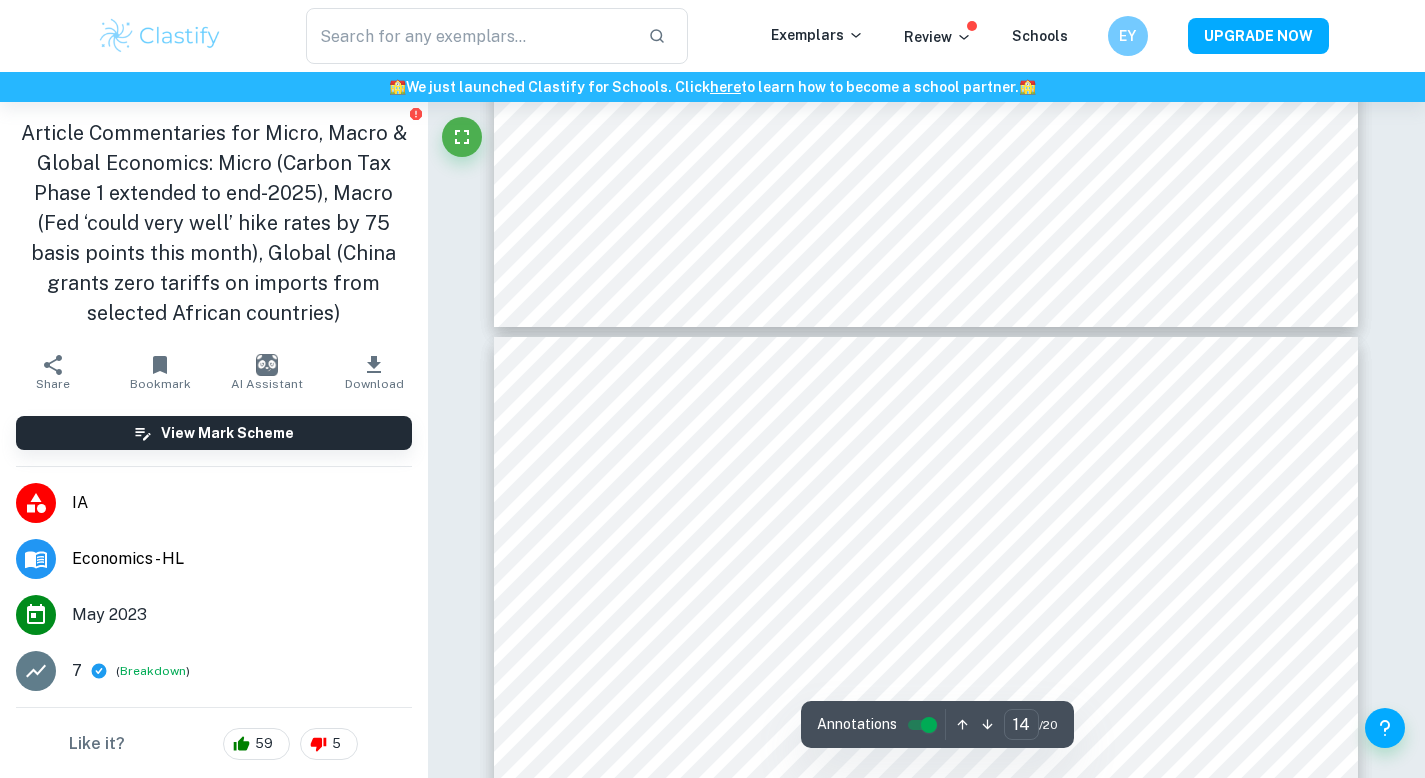 scroll, scrollTop: 14879, scrollLeft: 0, axis: vertical 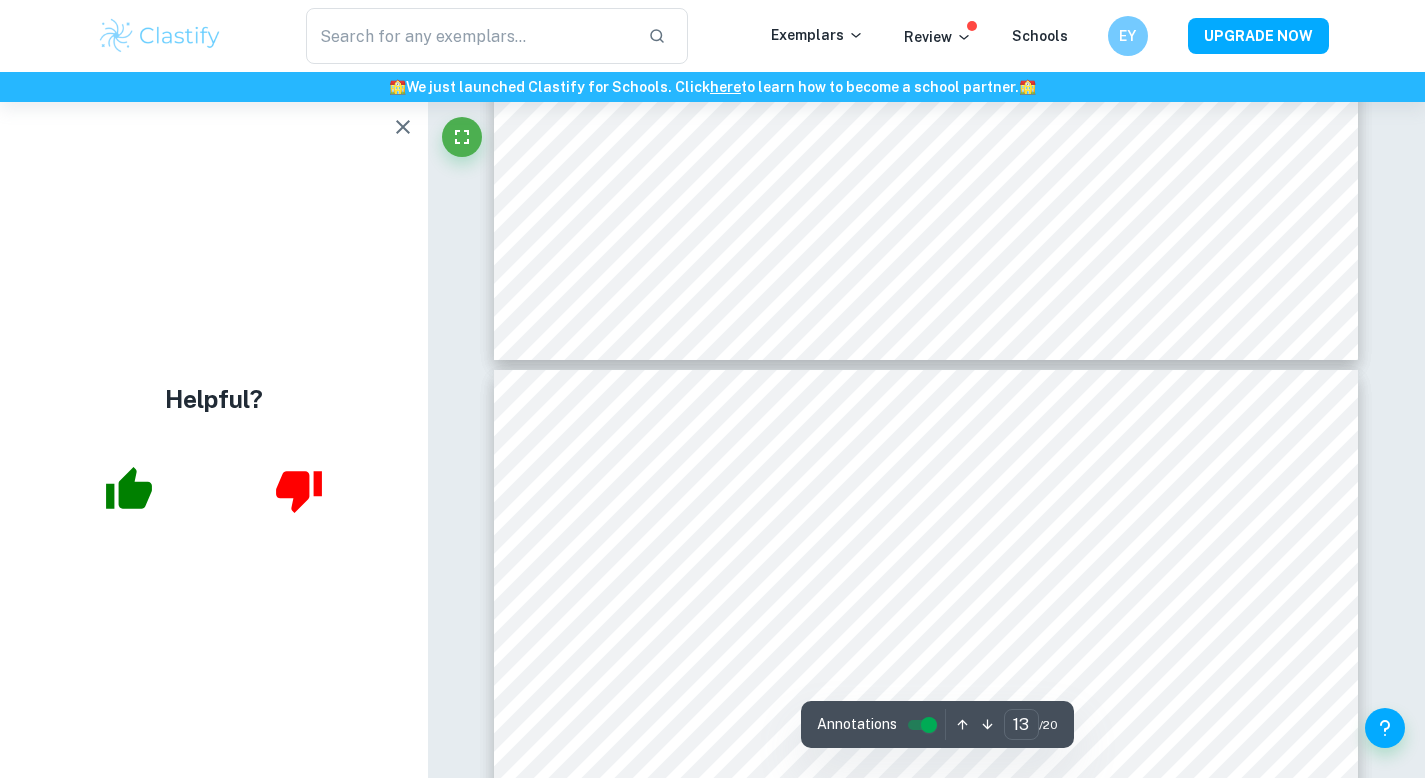 type on "12" 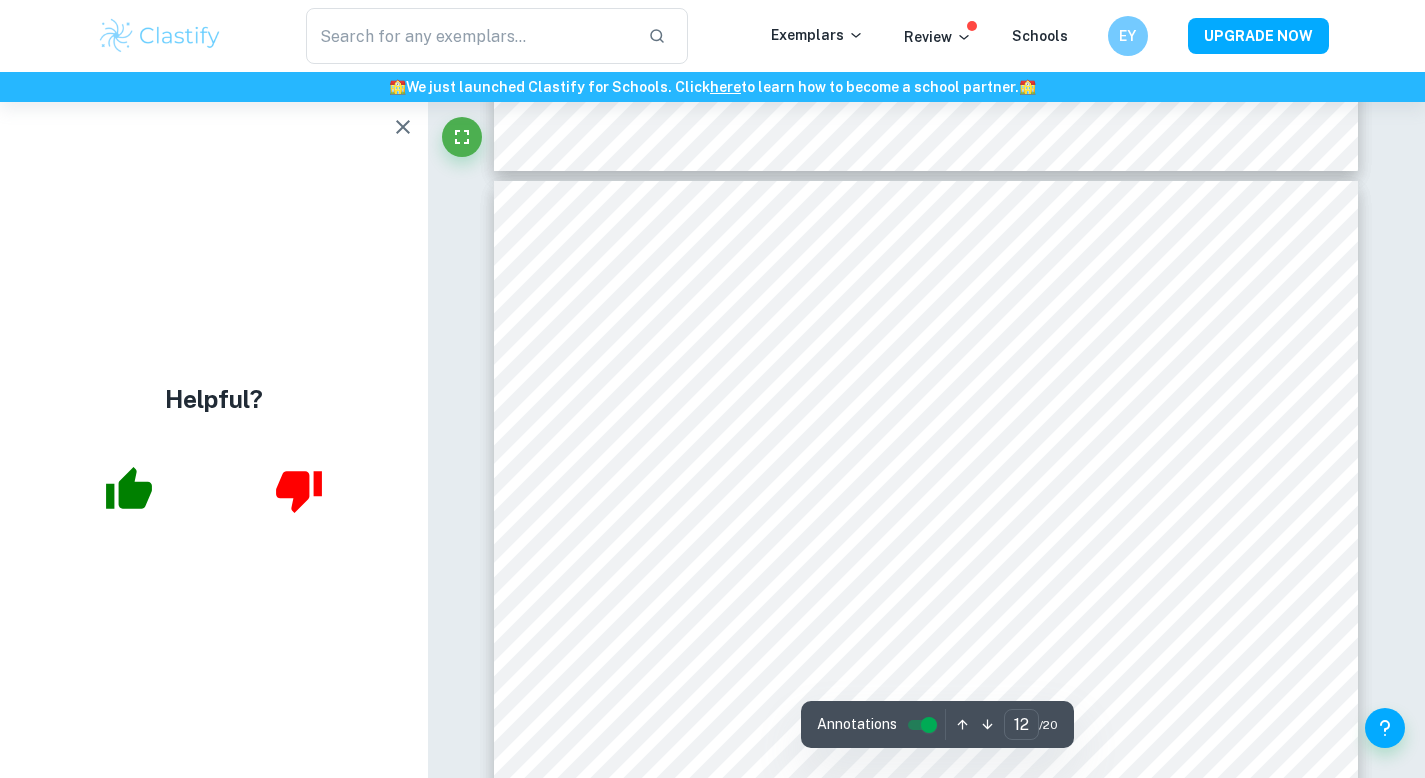 scroll, scrollTop: 12780, scrollLeft: 0, axis: vertical 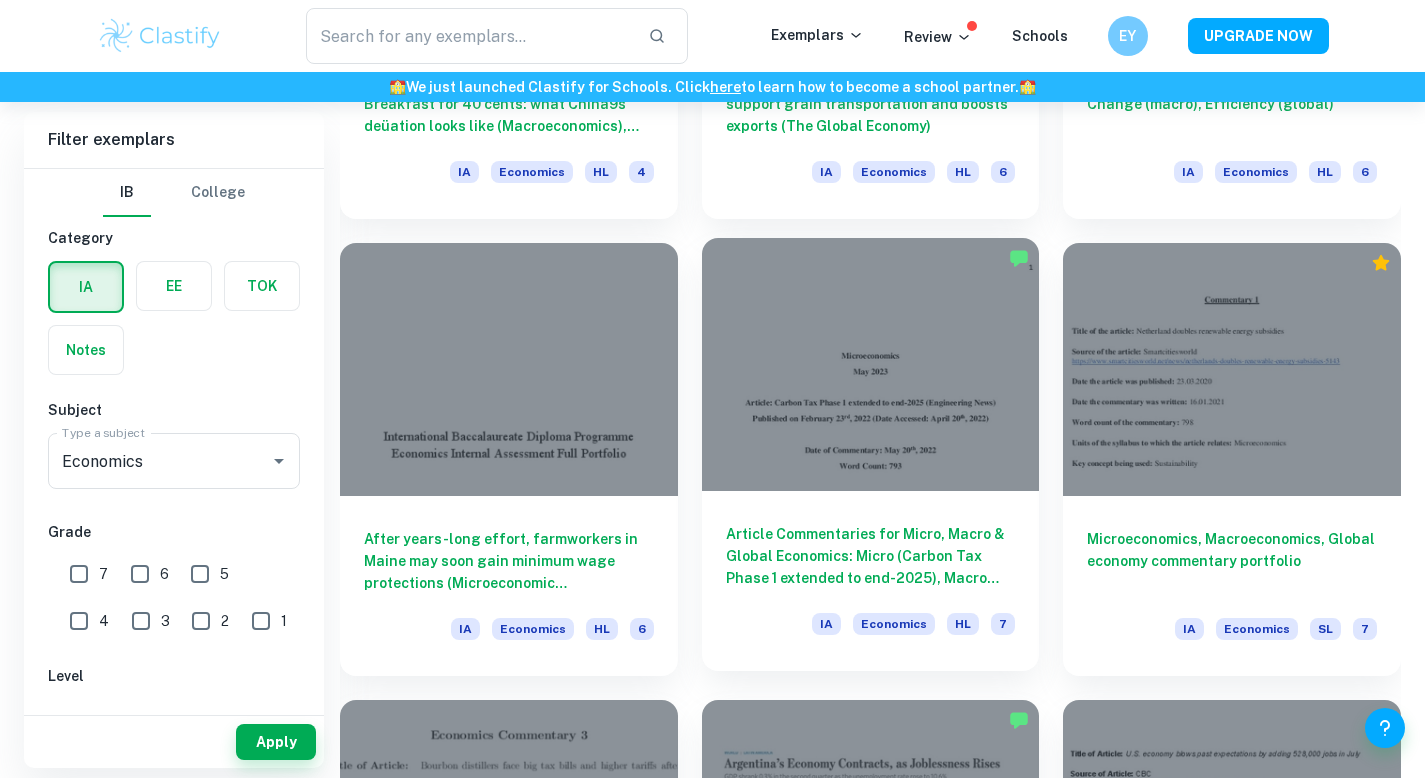 click at bounding box center [871, 364] 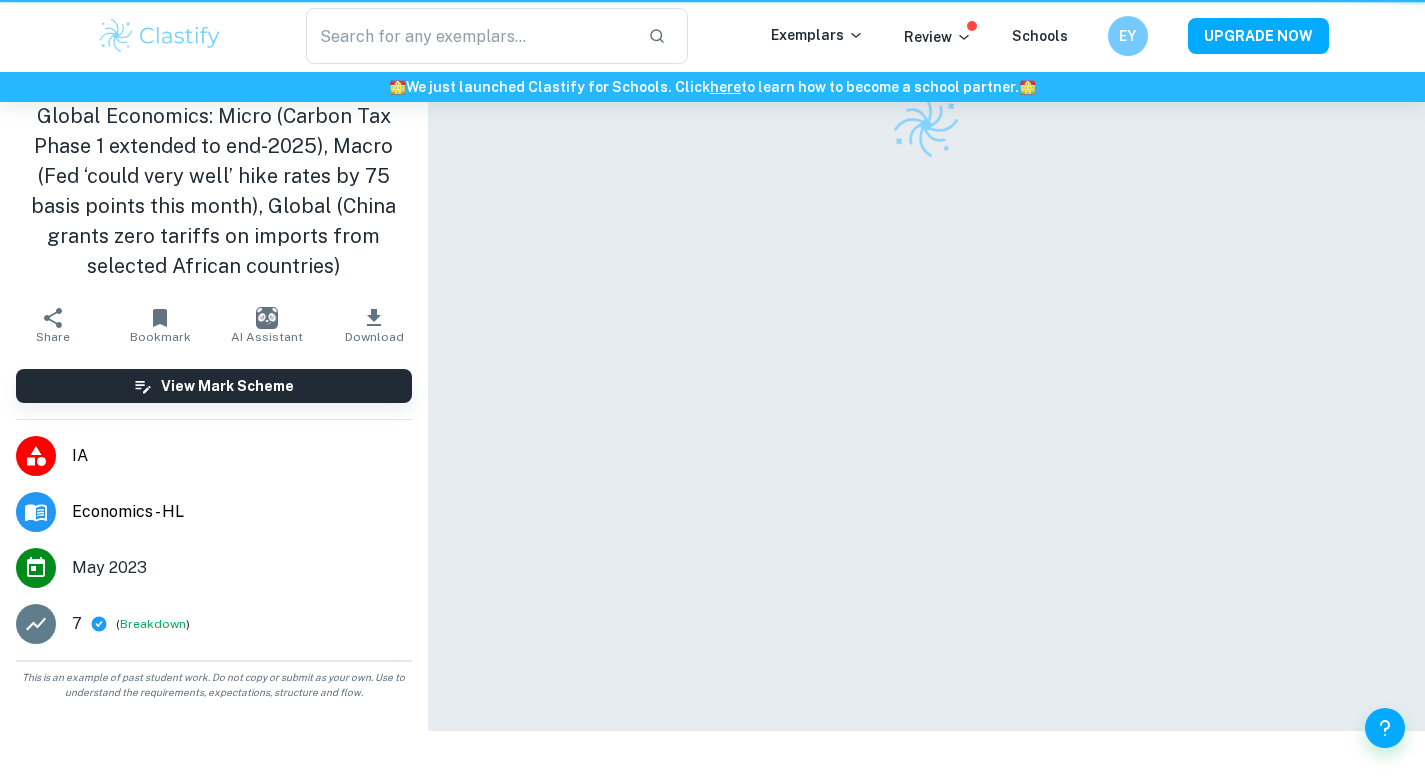 scroll, scrollTop: 0, scrollLeft: 0, axis: both 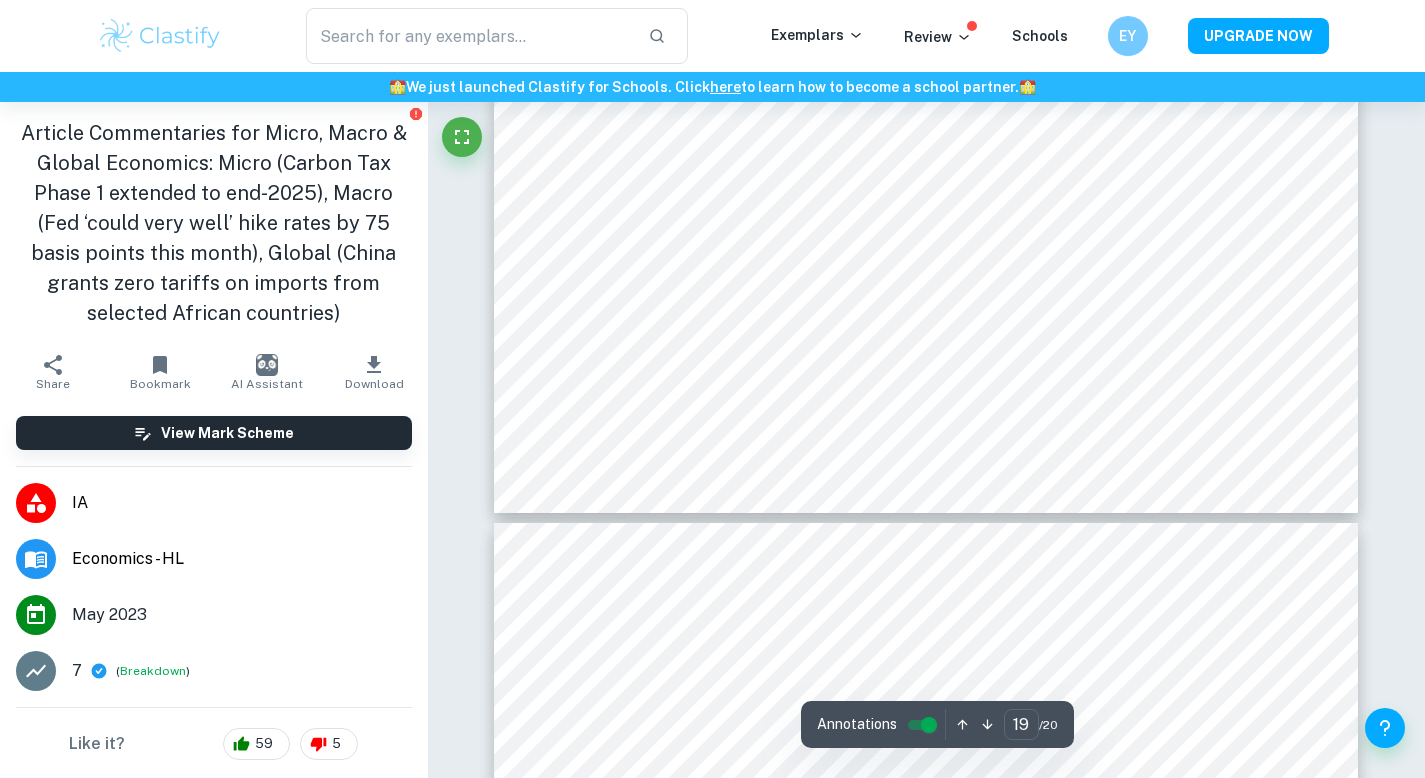 type on "20" 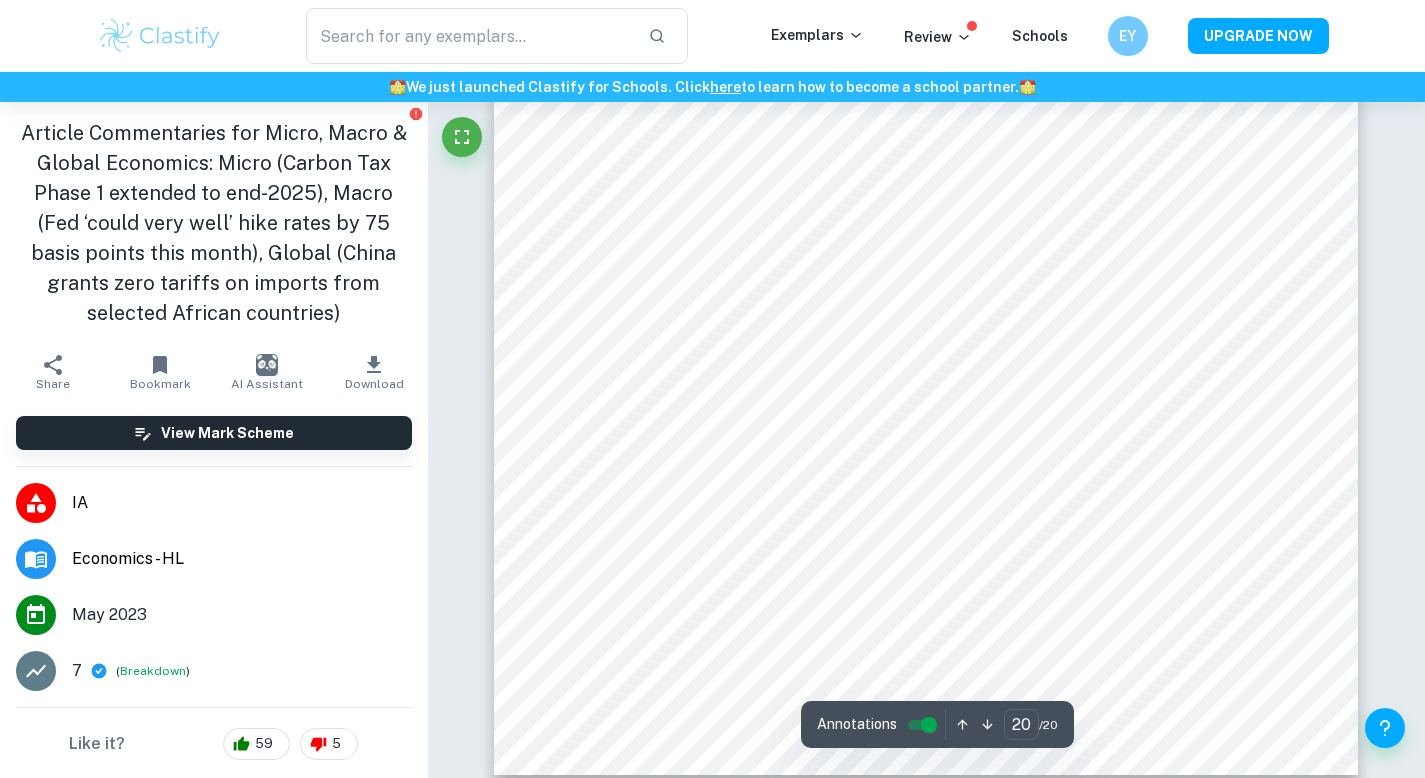 scroll, scrollTop: 22459, scrollLeft: 0, axis: vertical 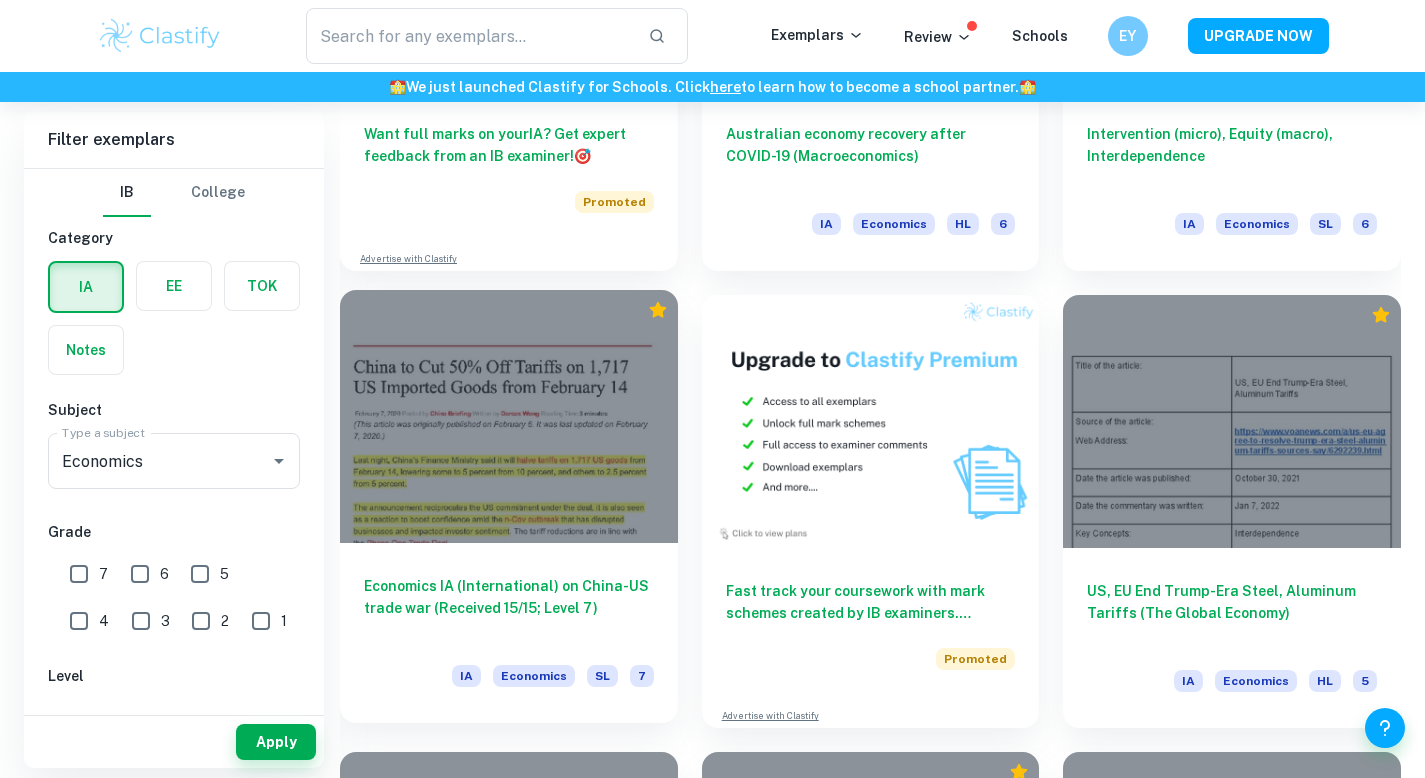 click at bounding box center (509, 416) 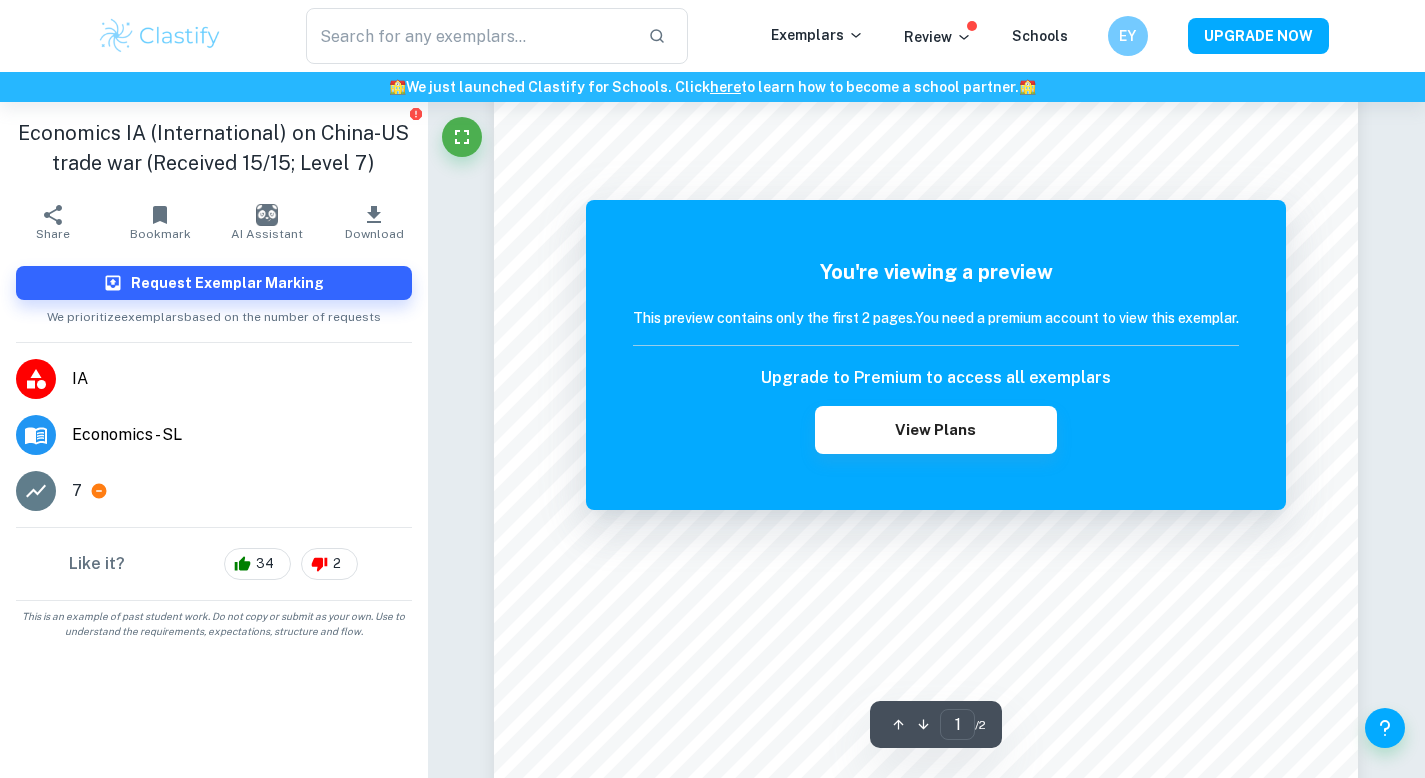 scroll, scrollTop: 579, scrollLeft: 0, axis: vertical 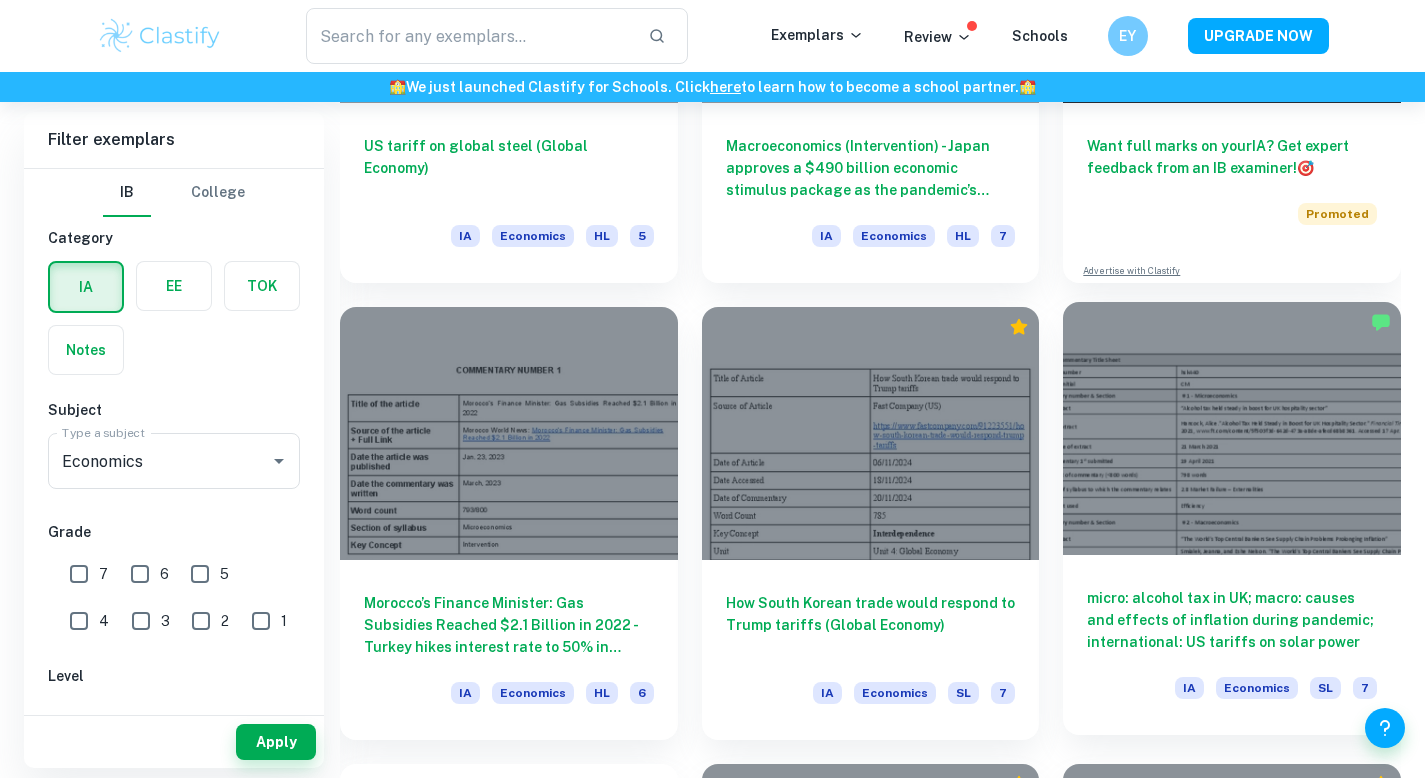 click at bounding box center (1232, 428) 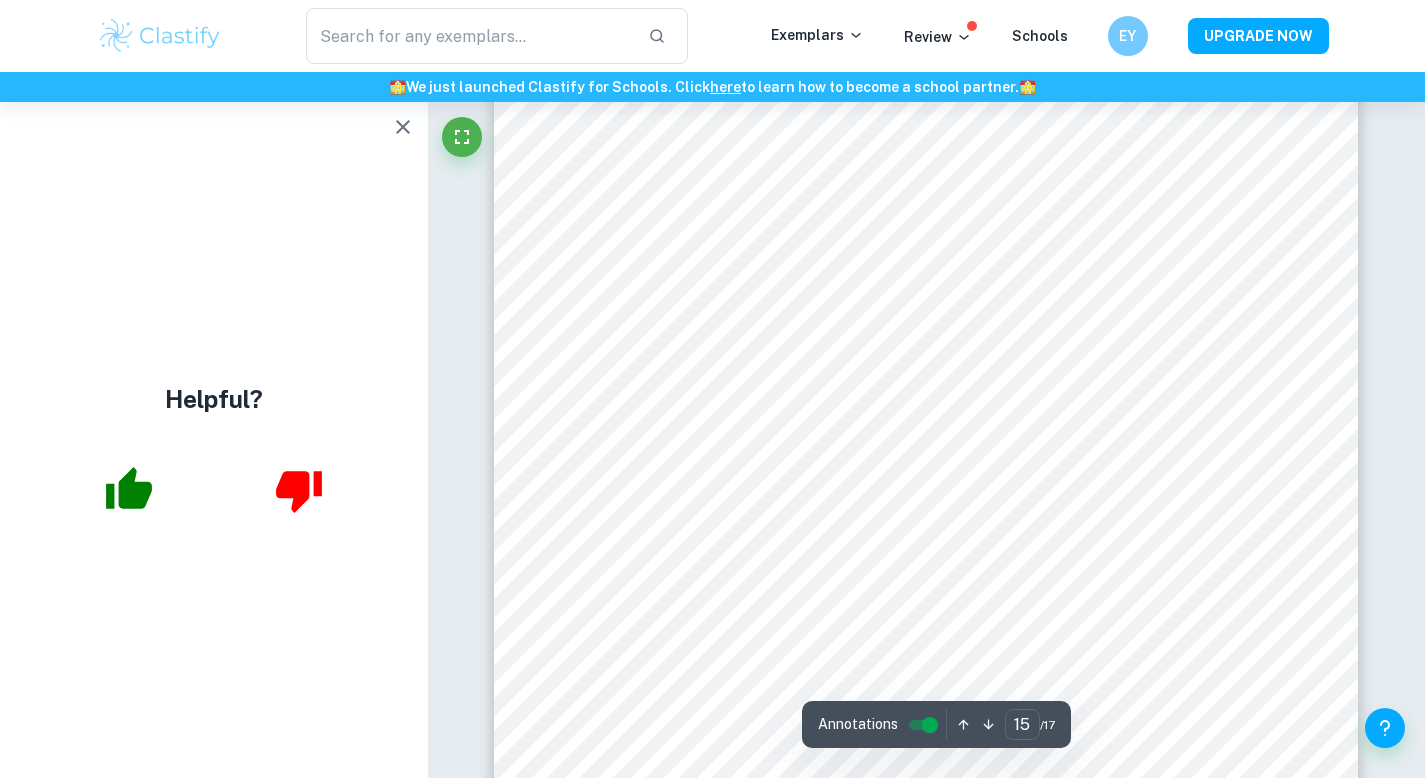 scroll, scrollTop: 16672, scrollLeft: 0, axis: vertical 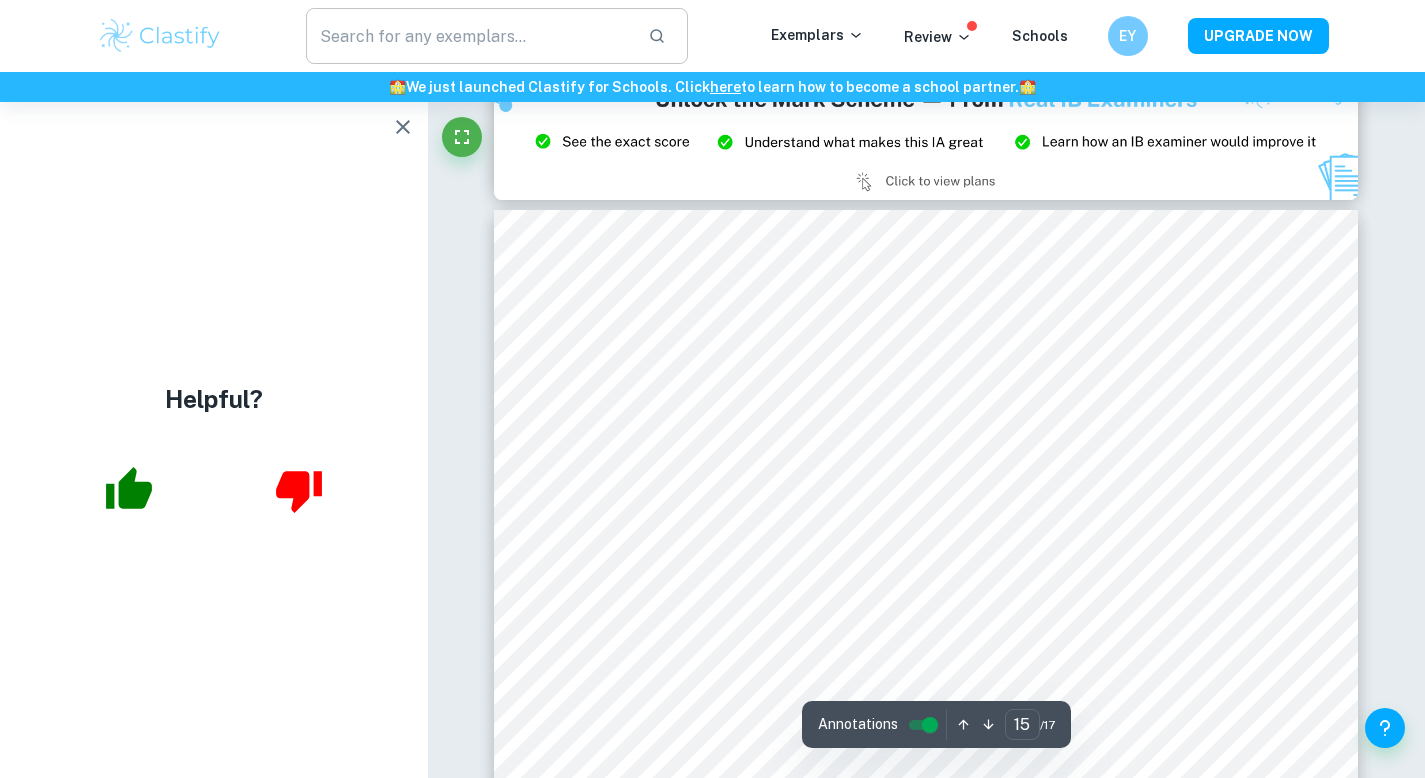 type on "14" 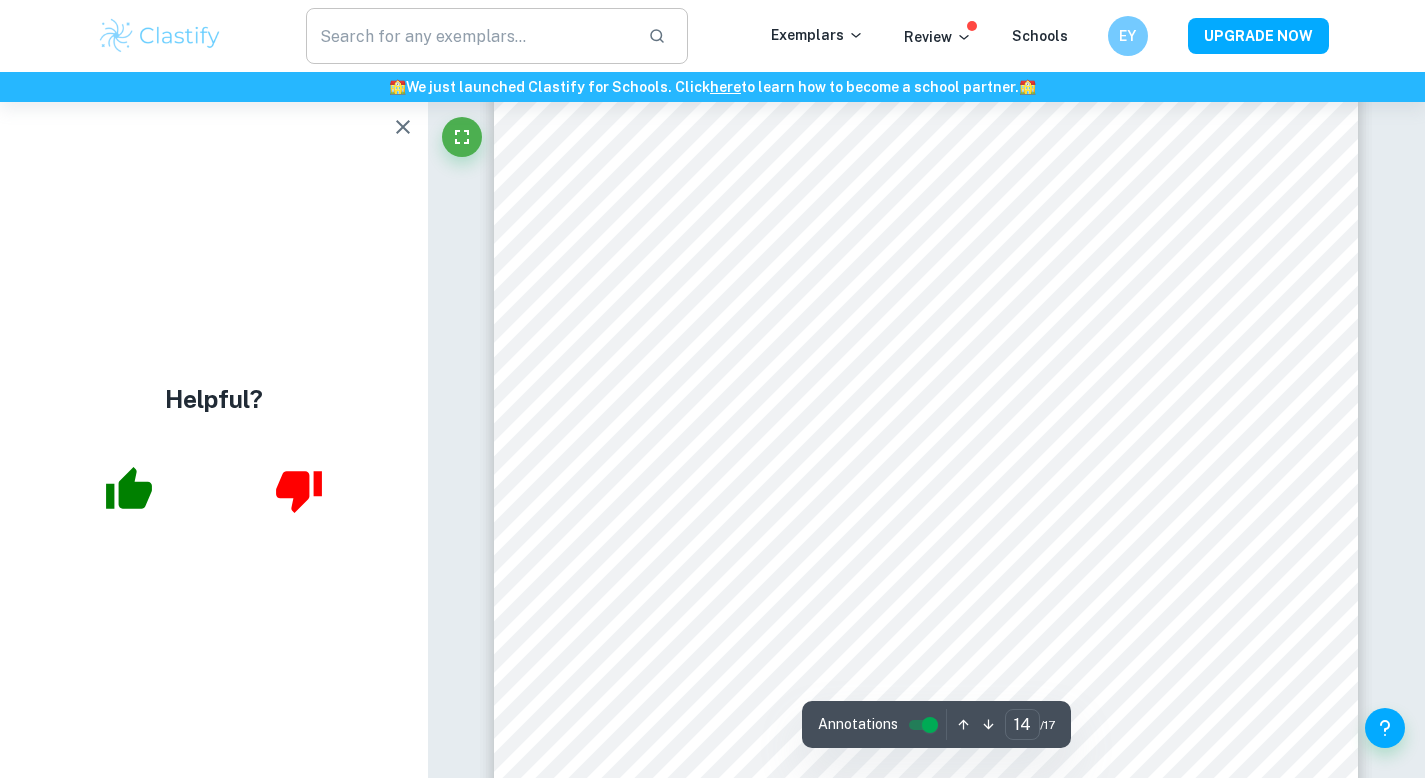 scroll, scrollTop: 15480, scrollLeft: 0, axis: vertical 